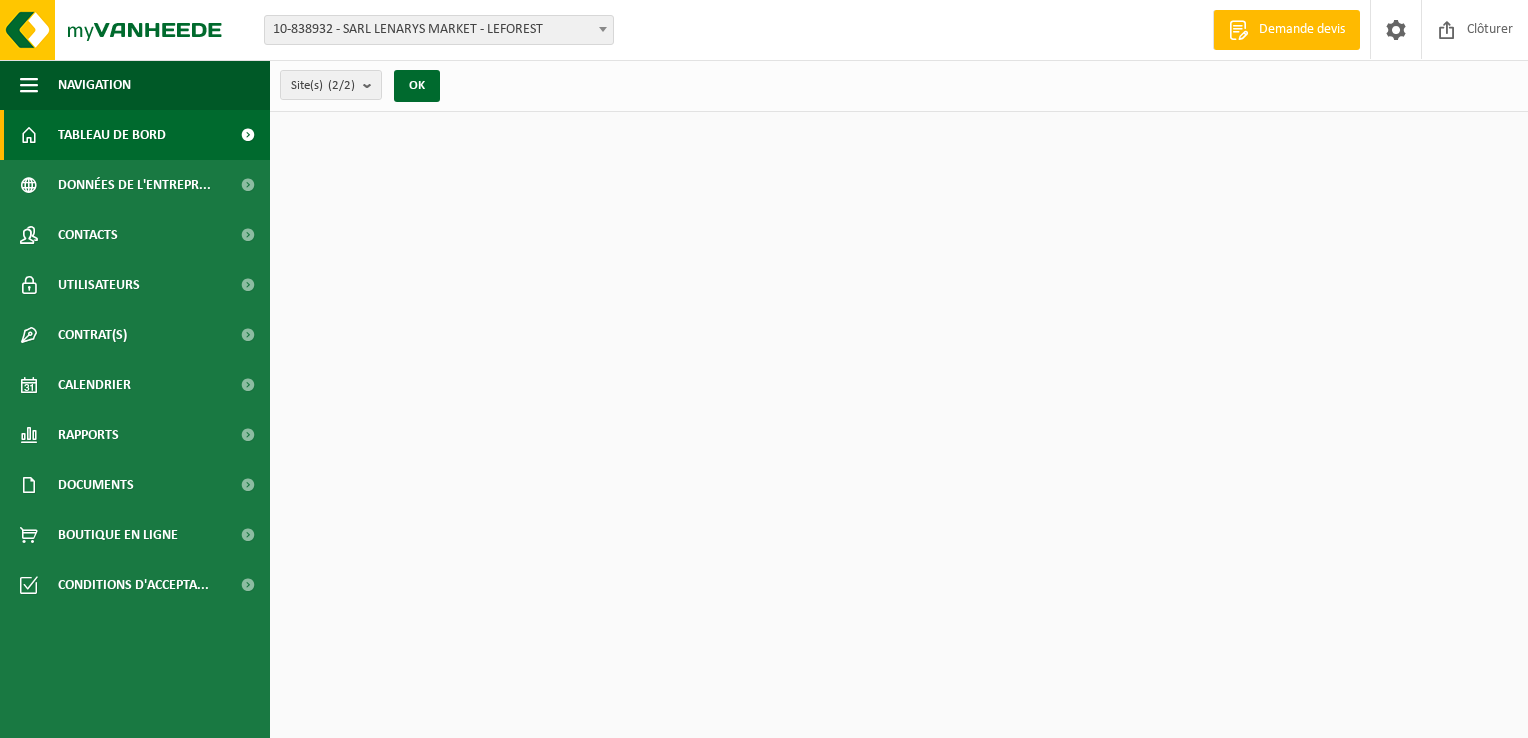 scroll, scrollTop: 0, scrollLeft: 0, axis: both 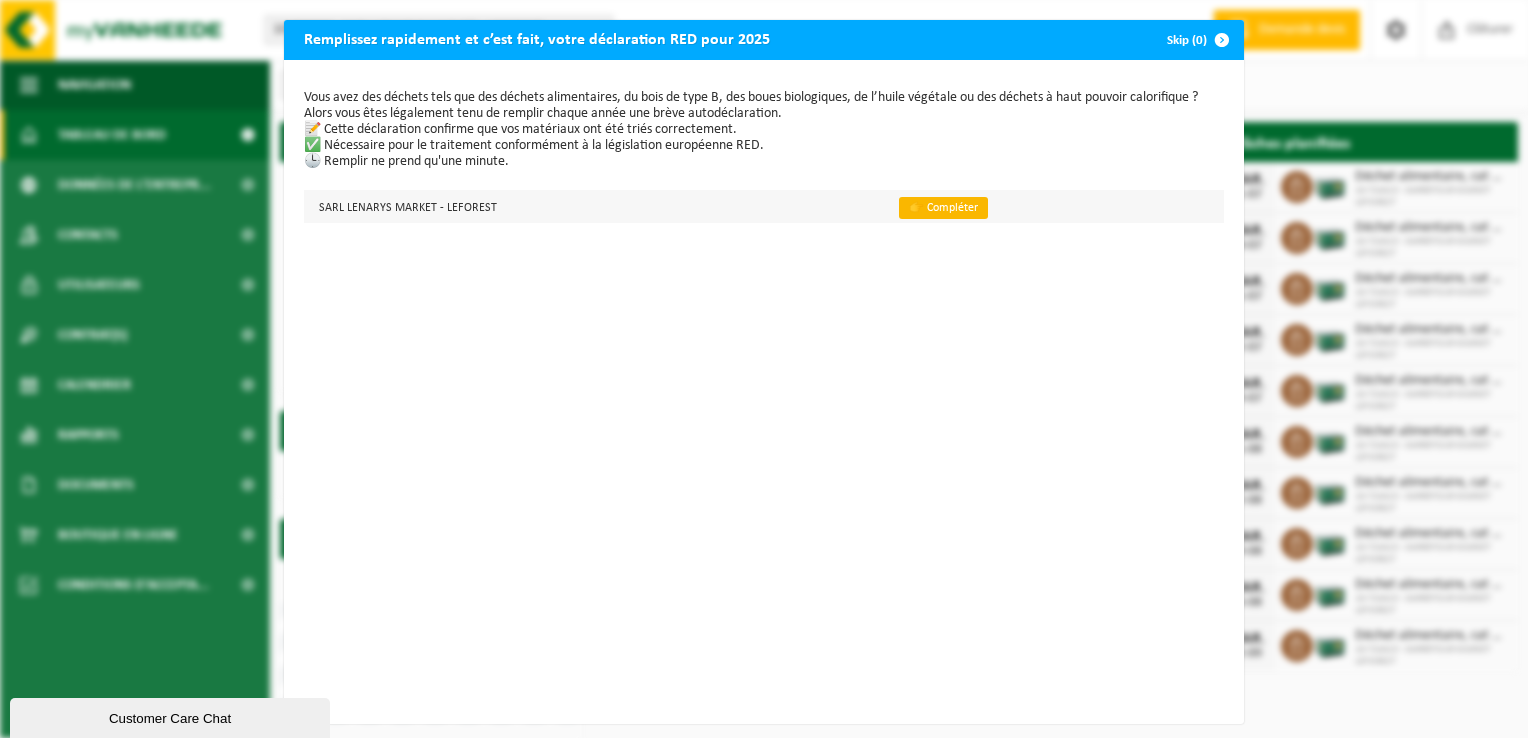click on "👉 Compléter" at bounding box center [943, 208] 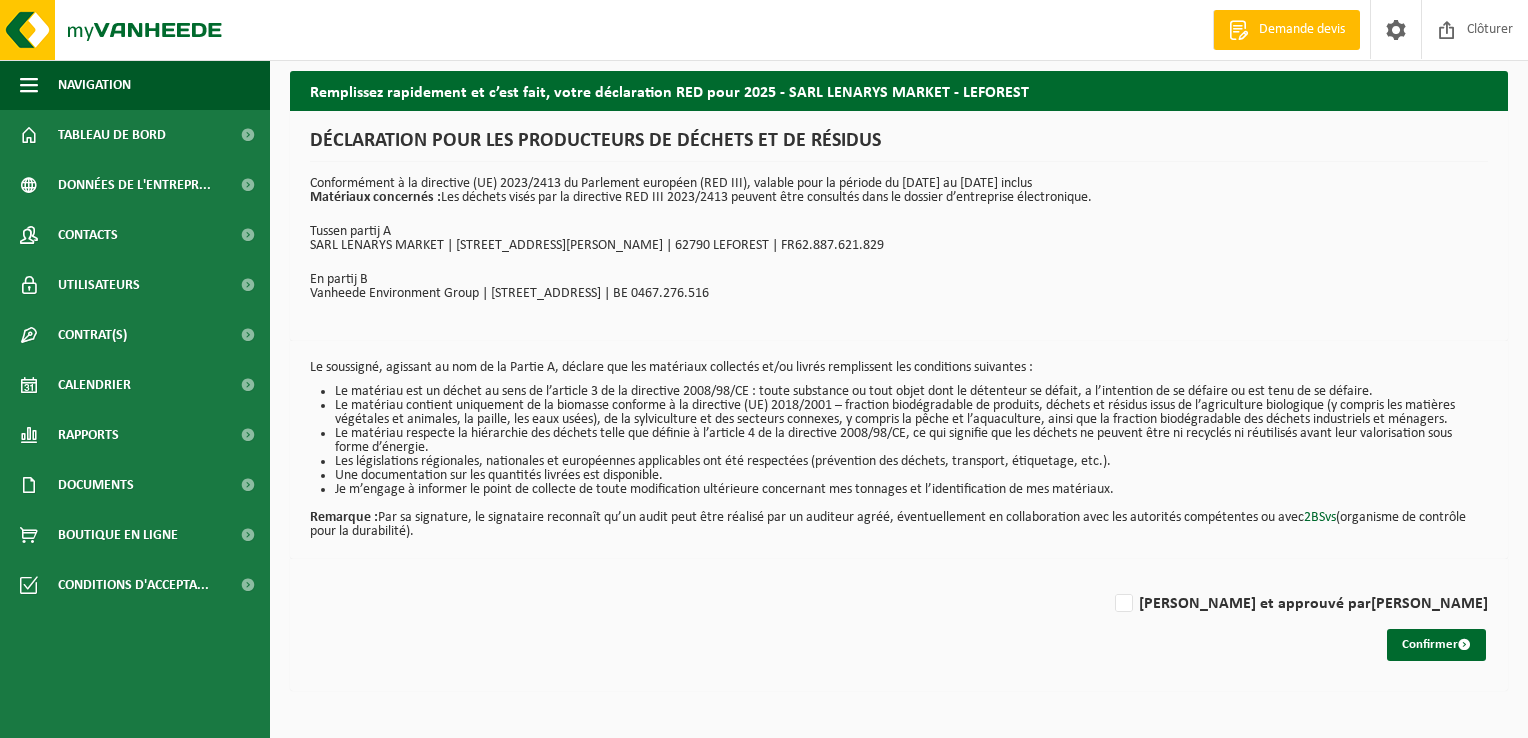 scroll, scrollTop: 0, scrollLeft: 0, axis: both 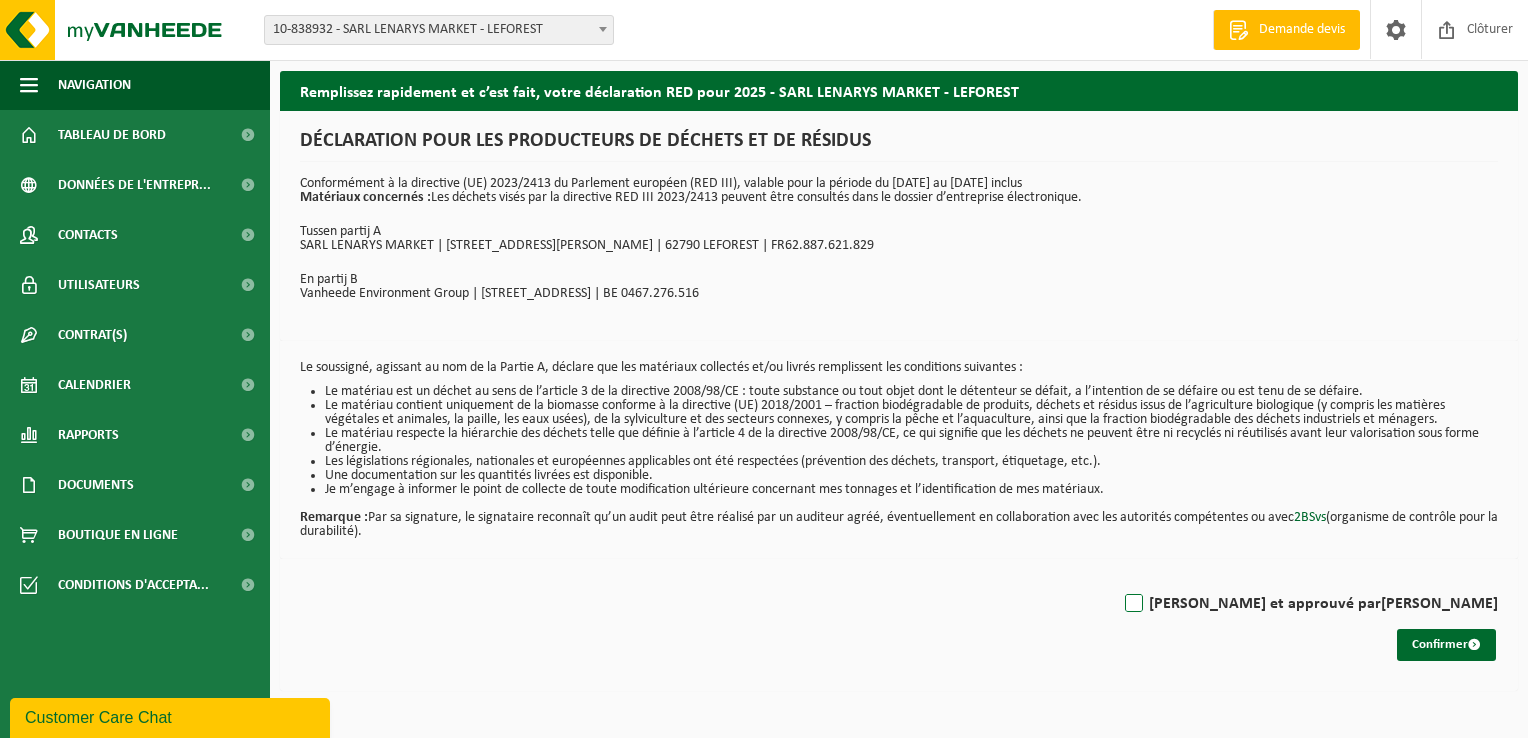 click on "Lu et approuvé par  JULIEN HENNEBIQUE" at bounding box center (1309, 604) 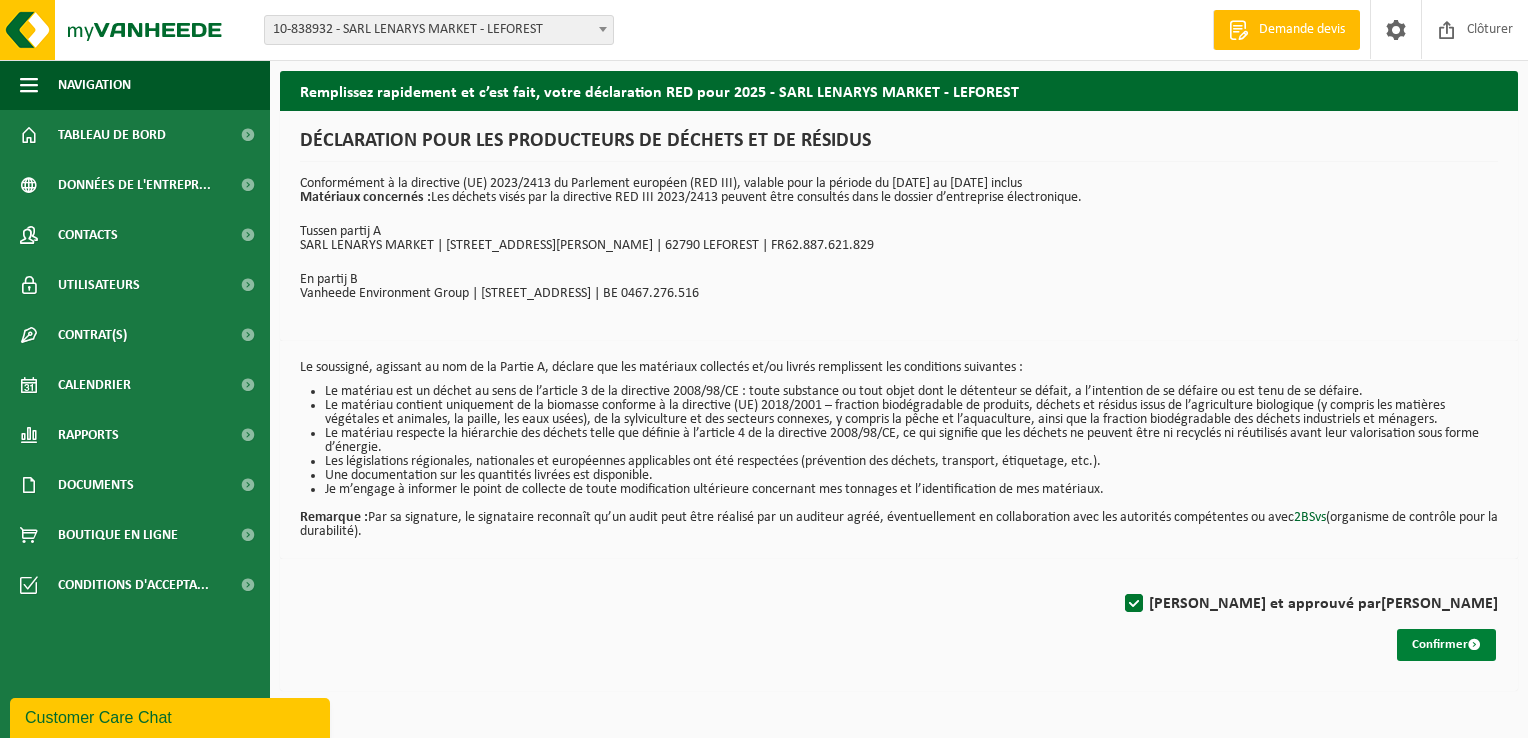 click on "Confirmer" at bounding box center (1446, 645) 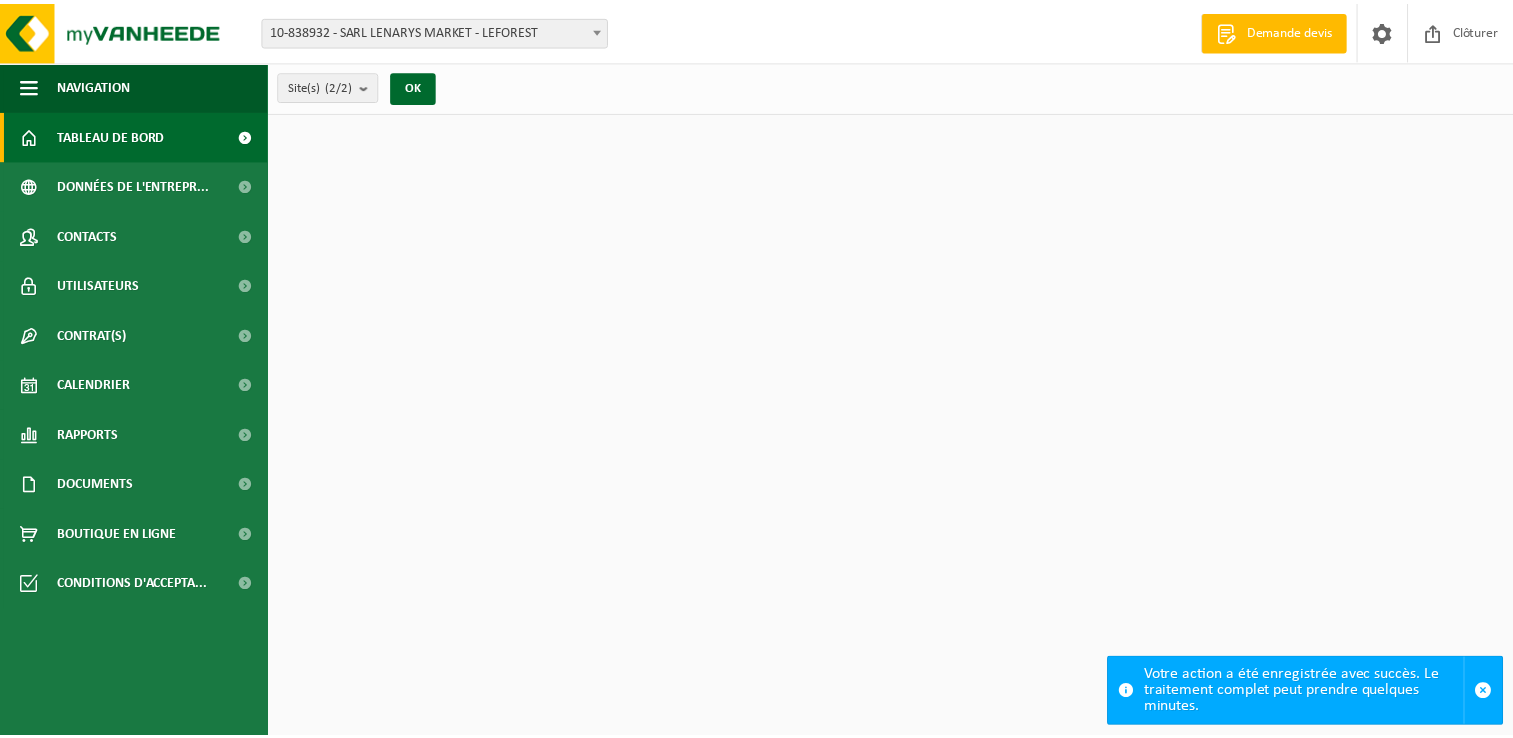 scroll, scrollTop: 0, scrollLeft: 0, axis: both 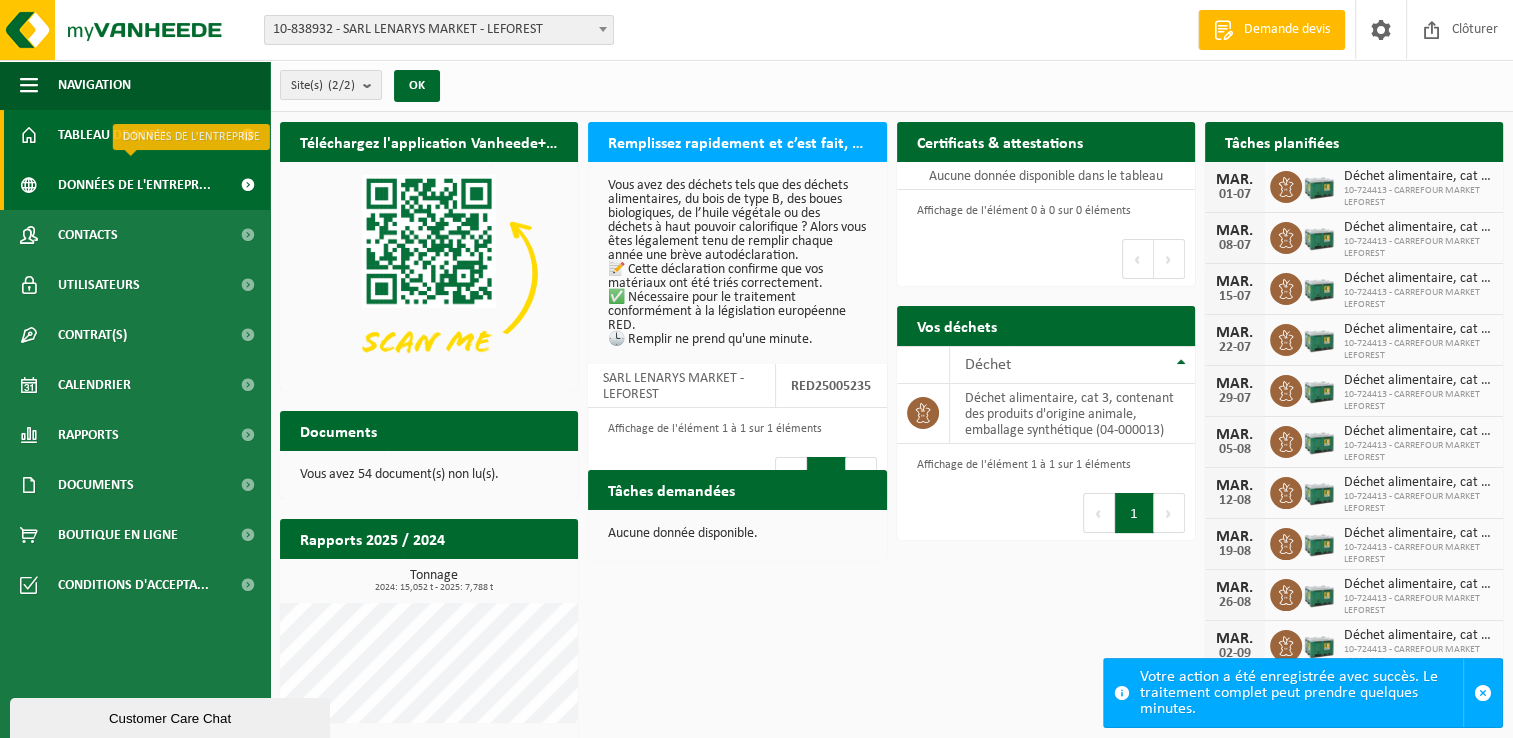 click on "Données de l'entrepr..." at bounding box center [134, 185] 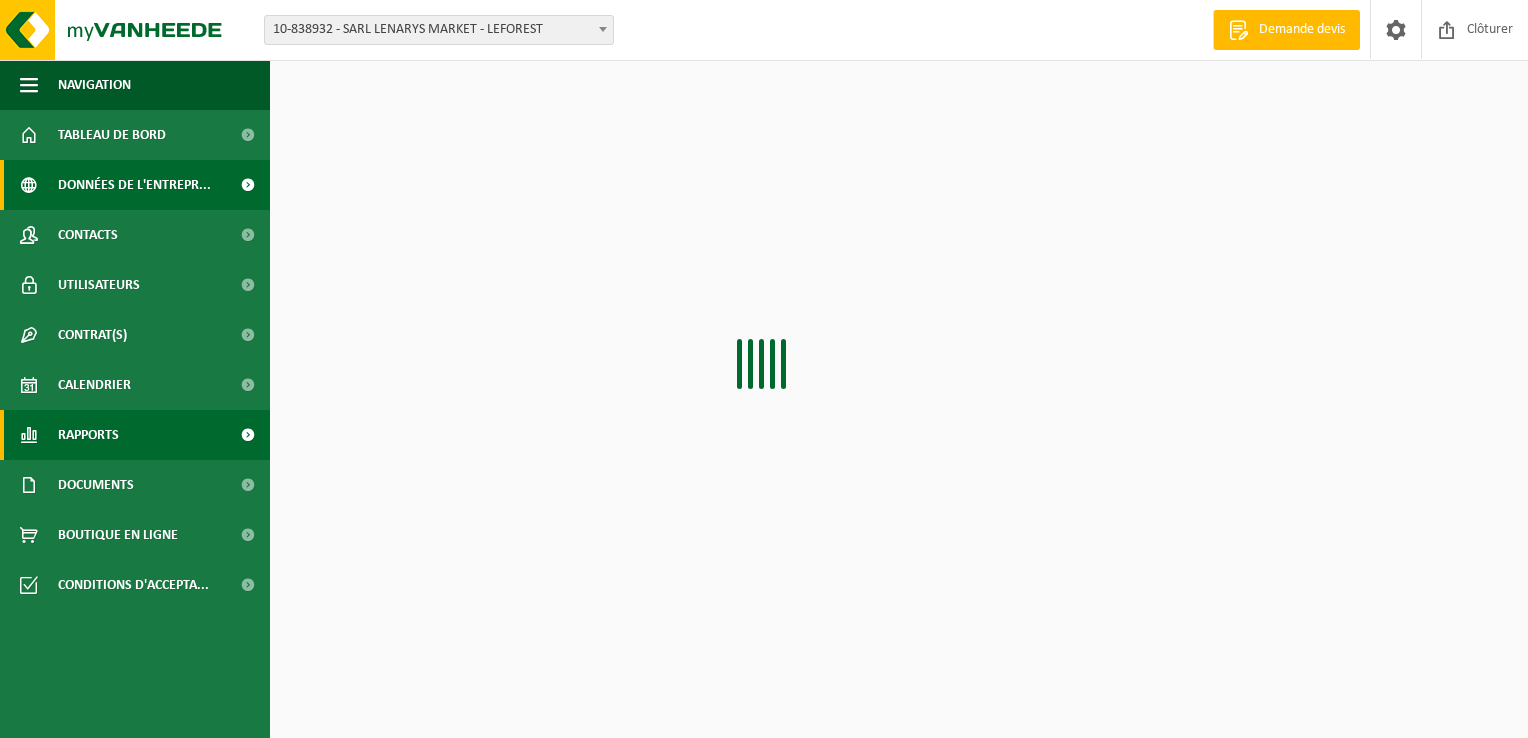 scroll, scrollTop: 0, scrollLeft: 0, axis: both 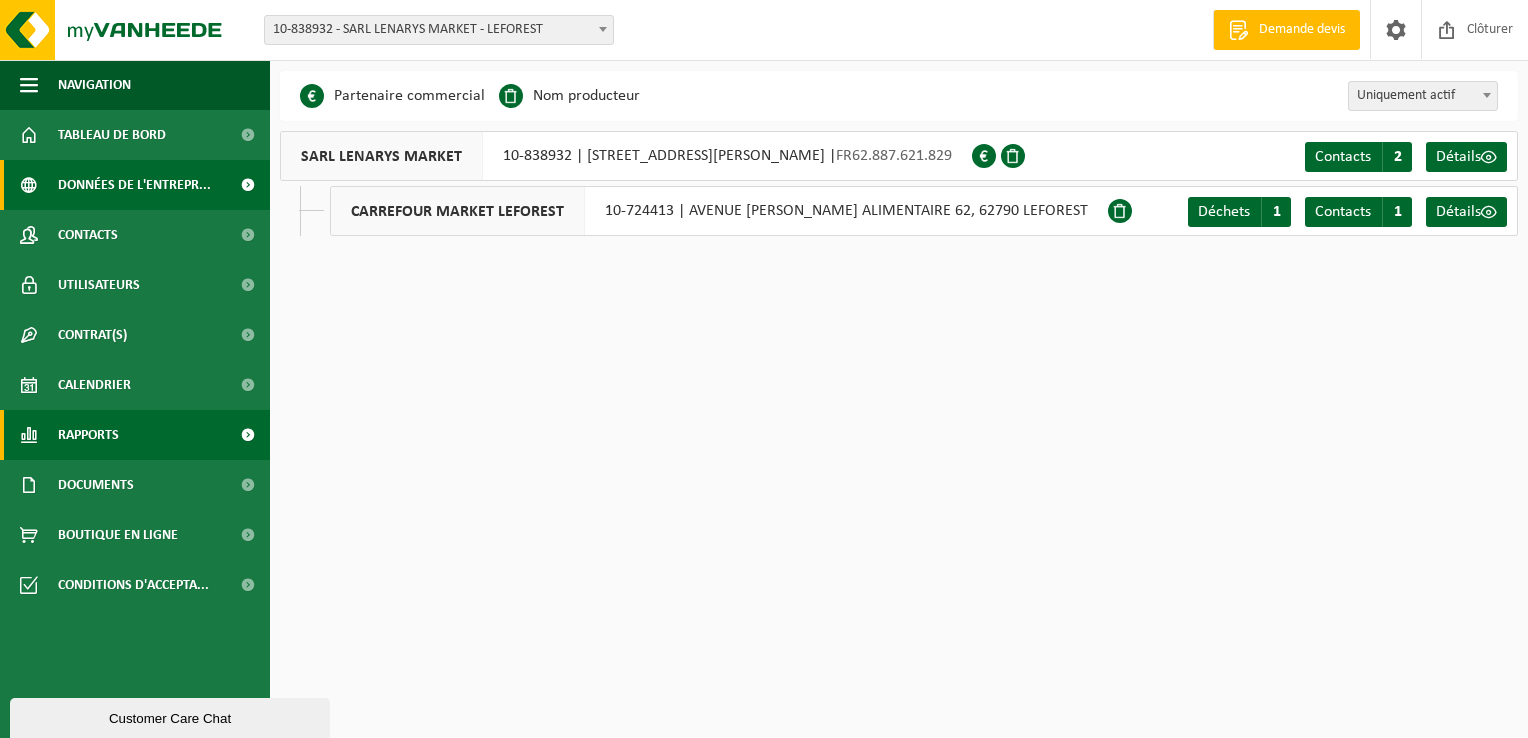 click on "Rapports" at bounding box center [135, 435] 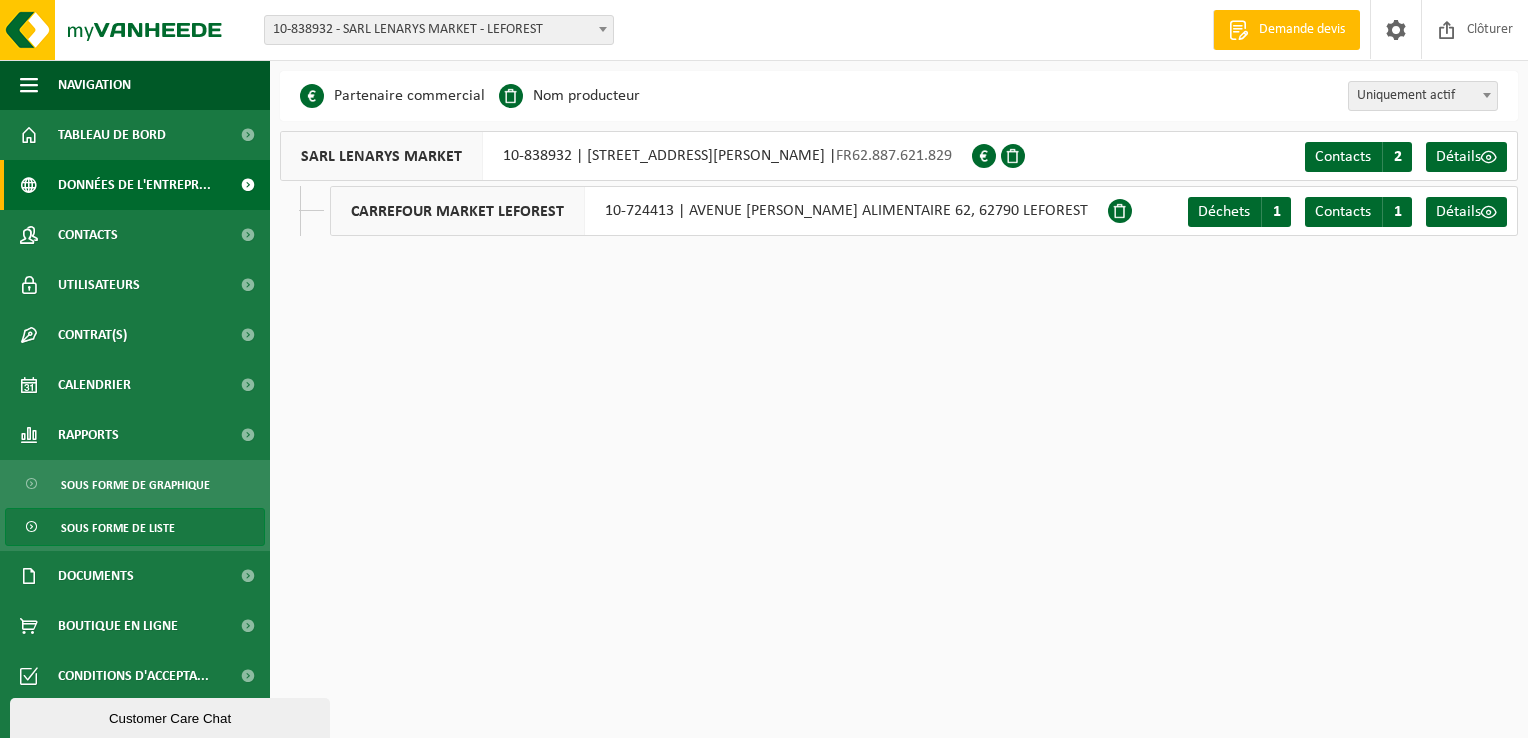 click on "Sous forme de liste" at bounding box center [118, 528] 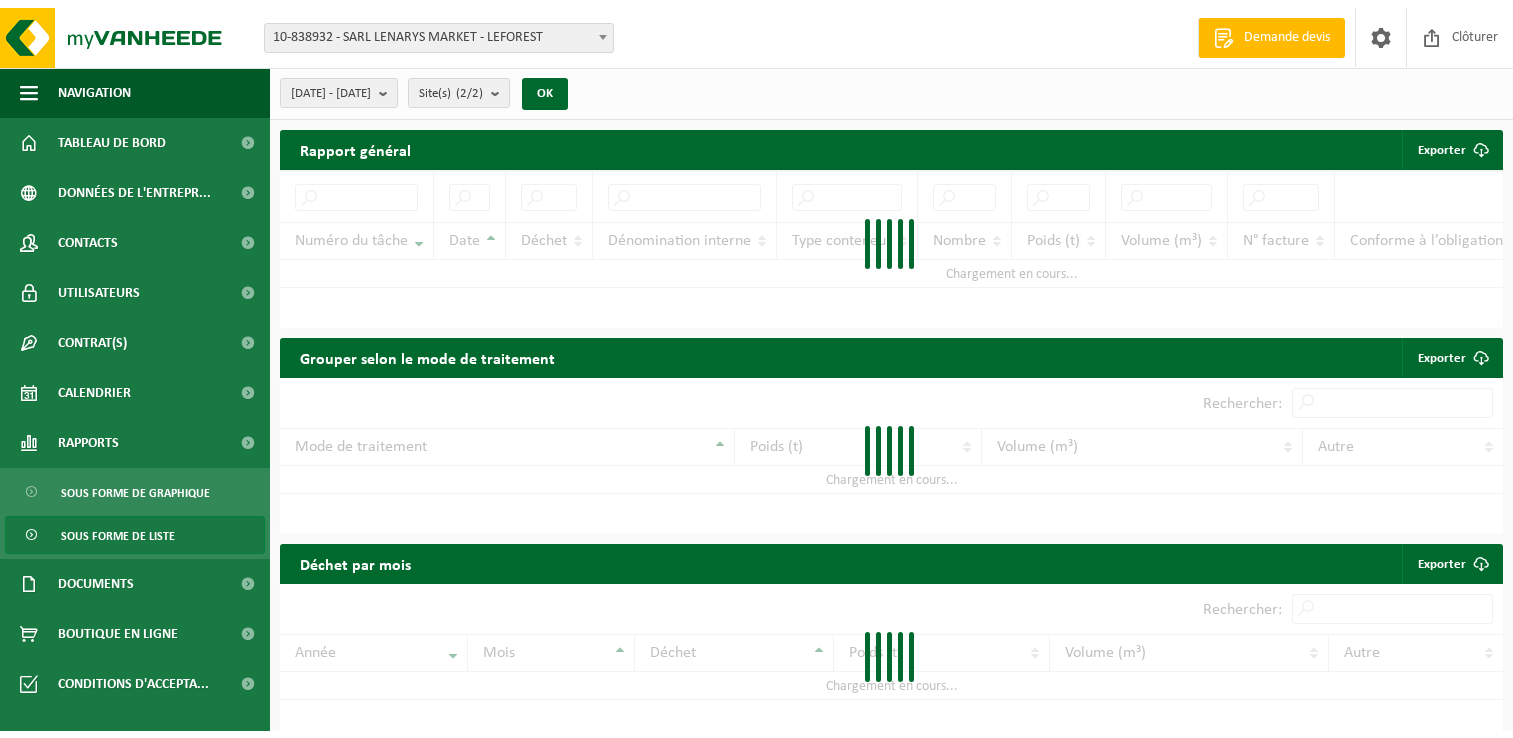 scroll, scrollTop: 0, scrollLeft: 0, axis: both 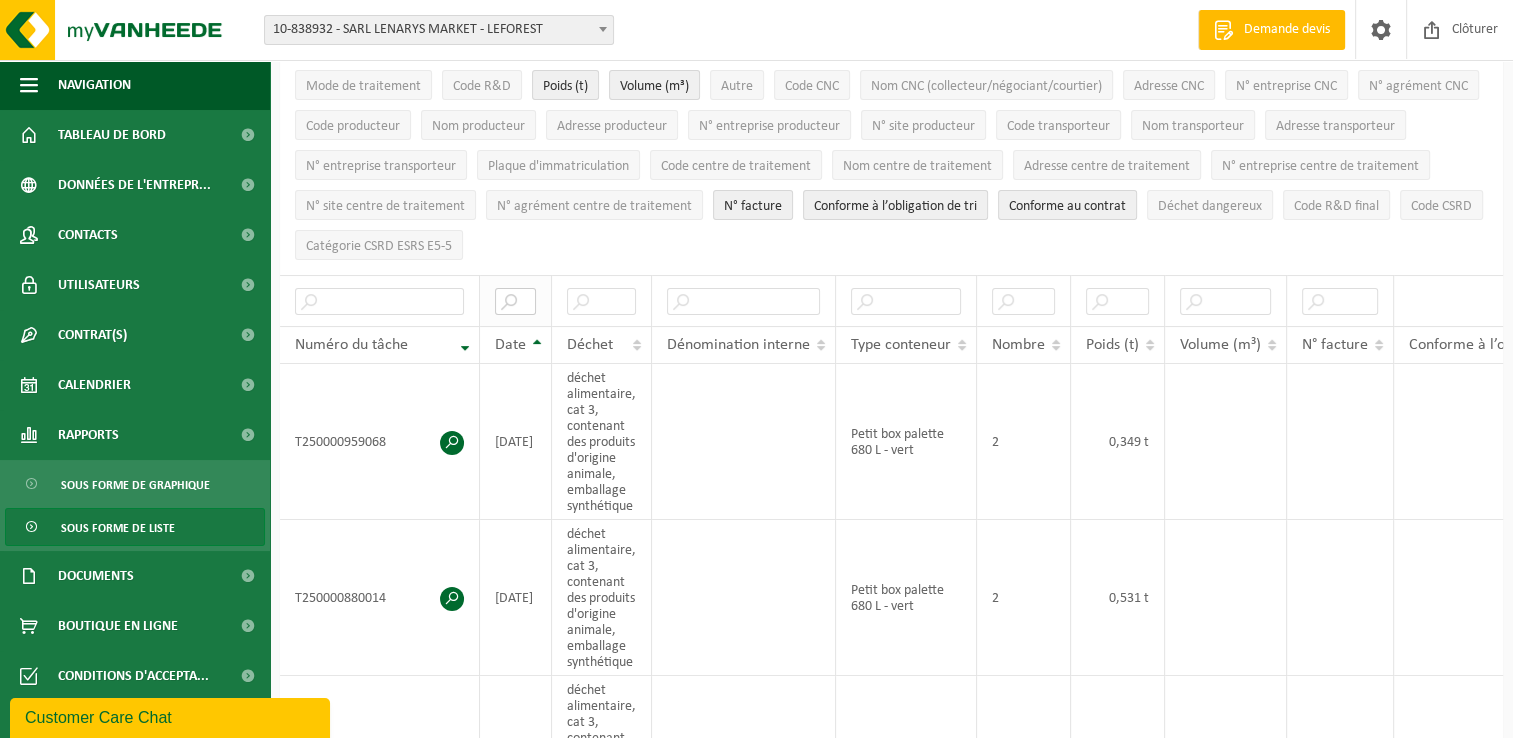 click at bounding box center [515, 301] 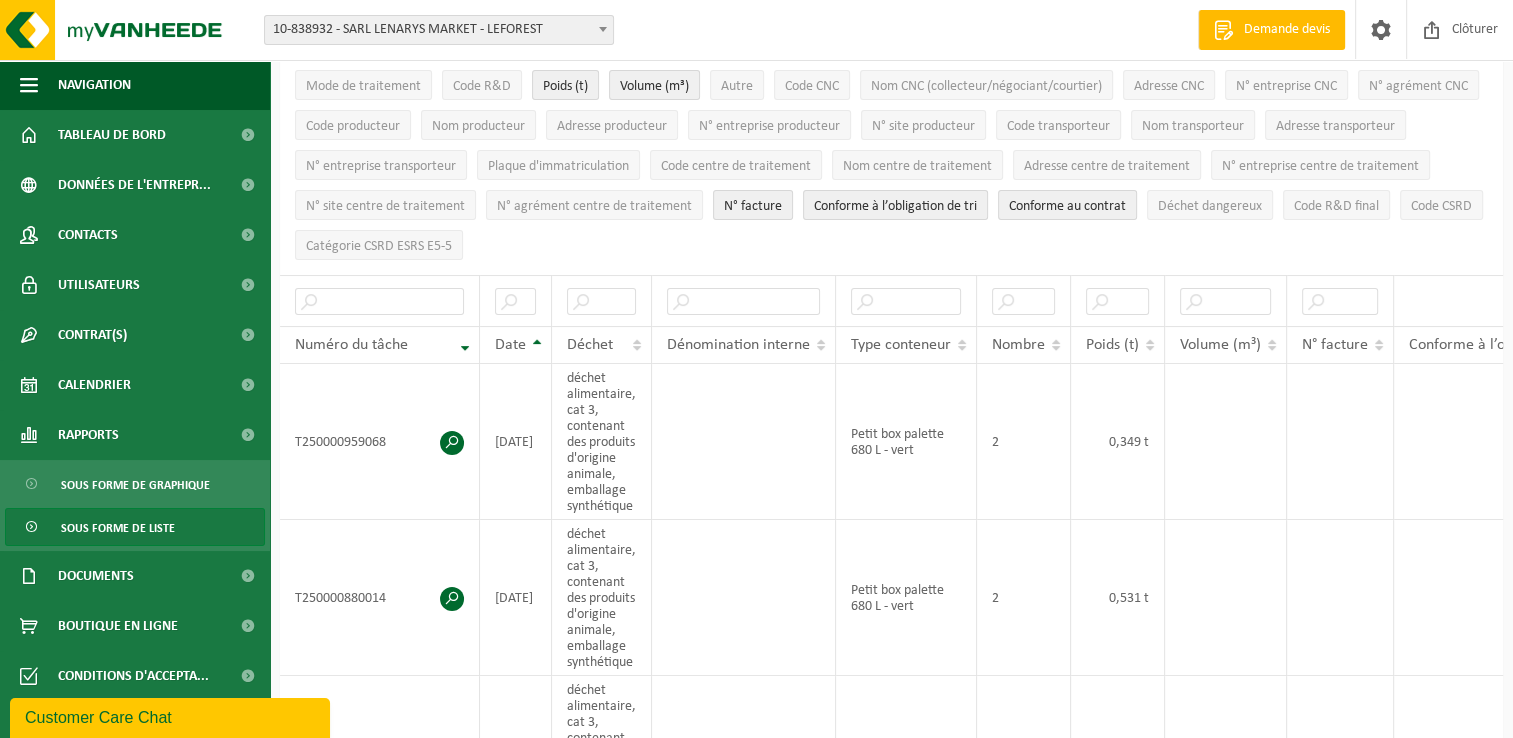 click on "Sous forme de liste" at bounding box center [118, 528] 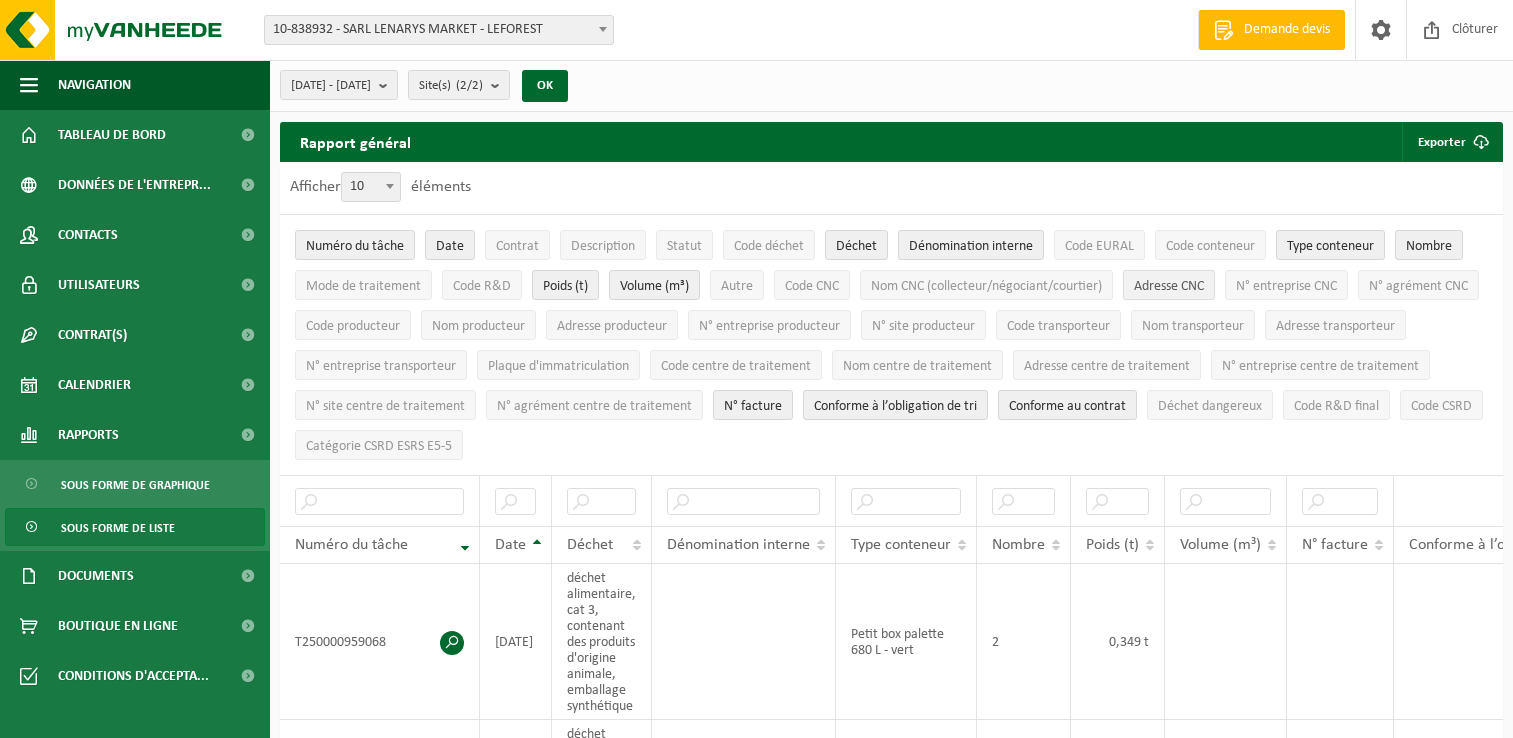 scroll, scrollTop: 0, scrollLeft: 0, axis: both 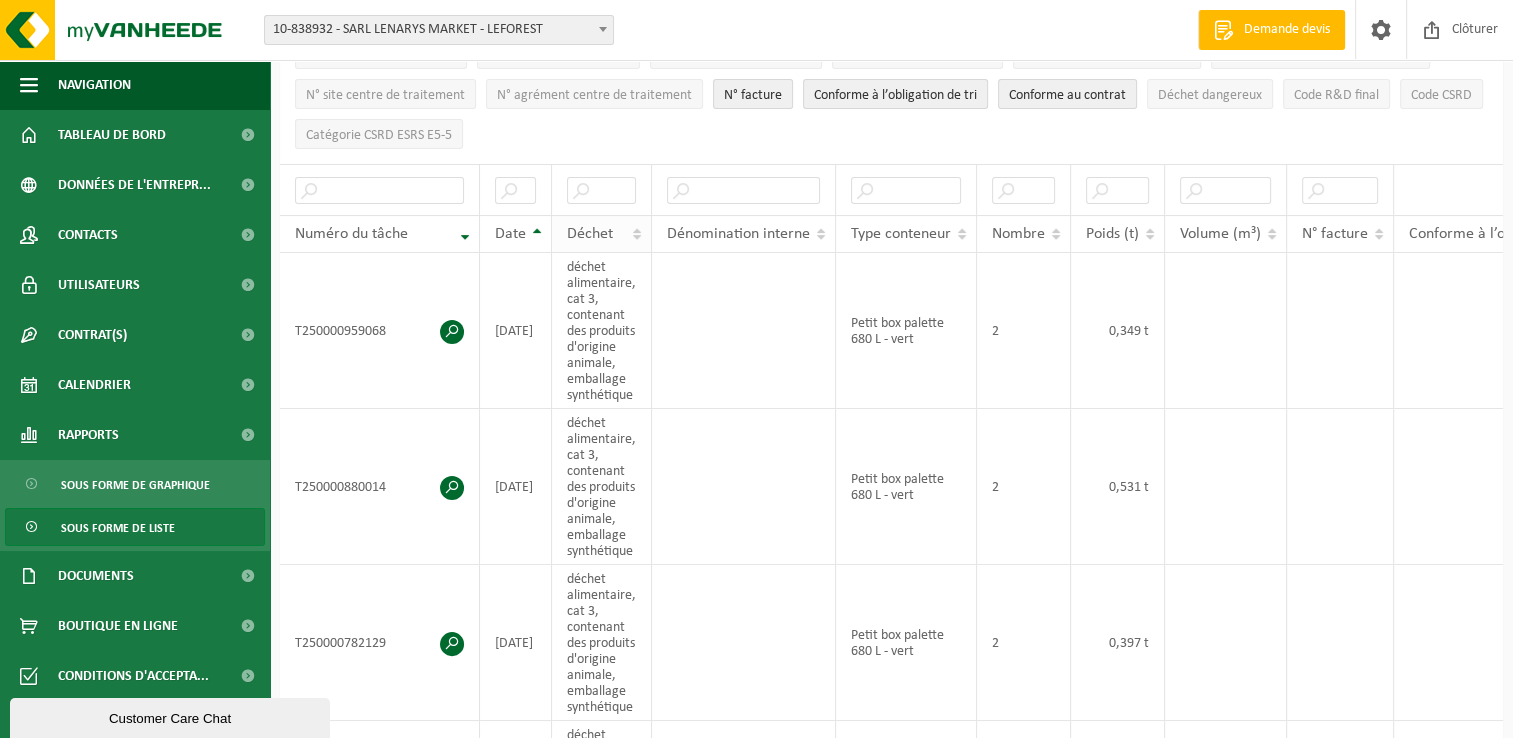 click on "Déchet" at bounding box center (602, 234) 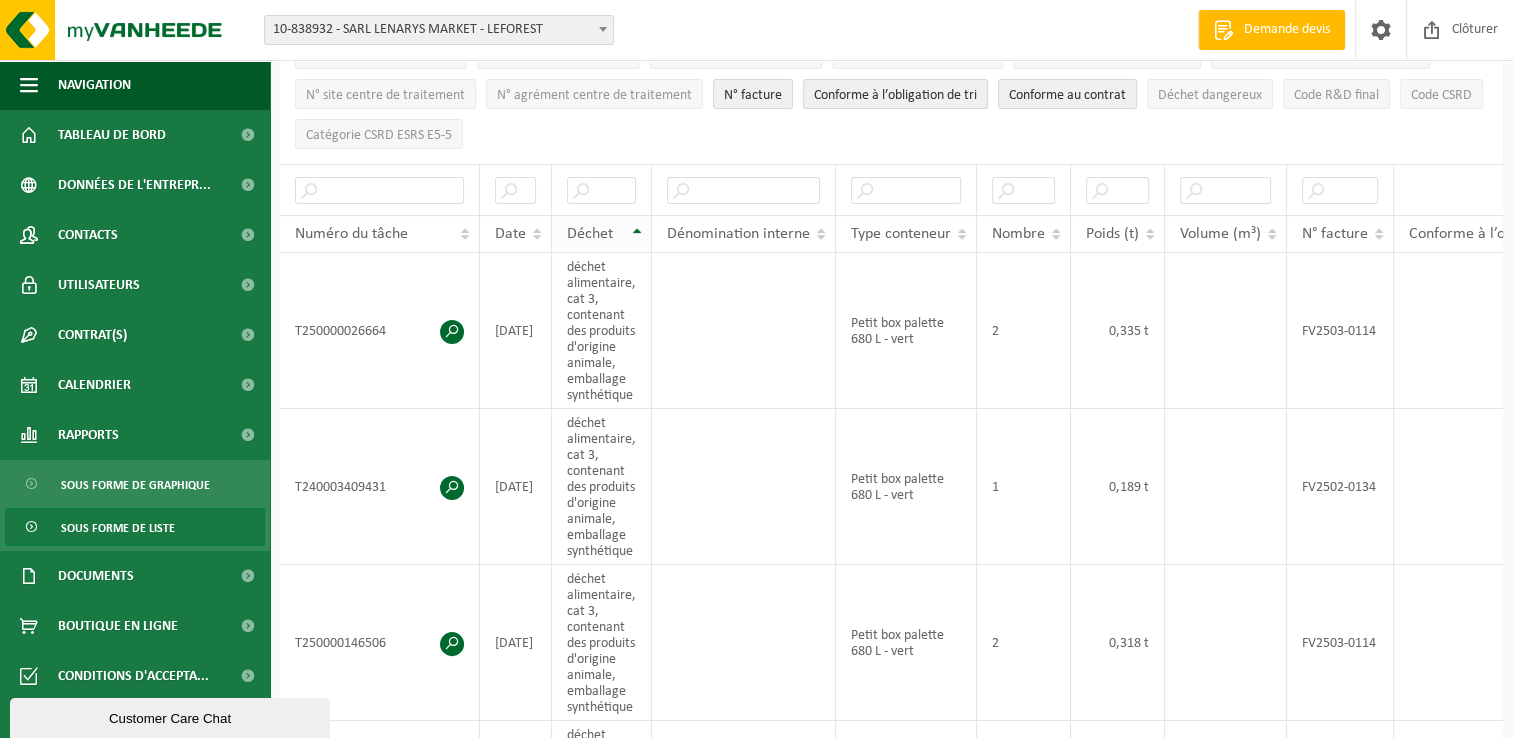 click on "Déchet" at bounding box center [602, 234] 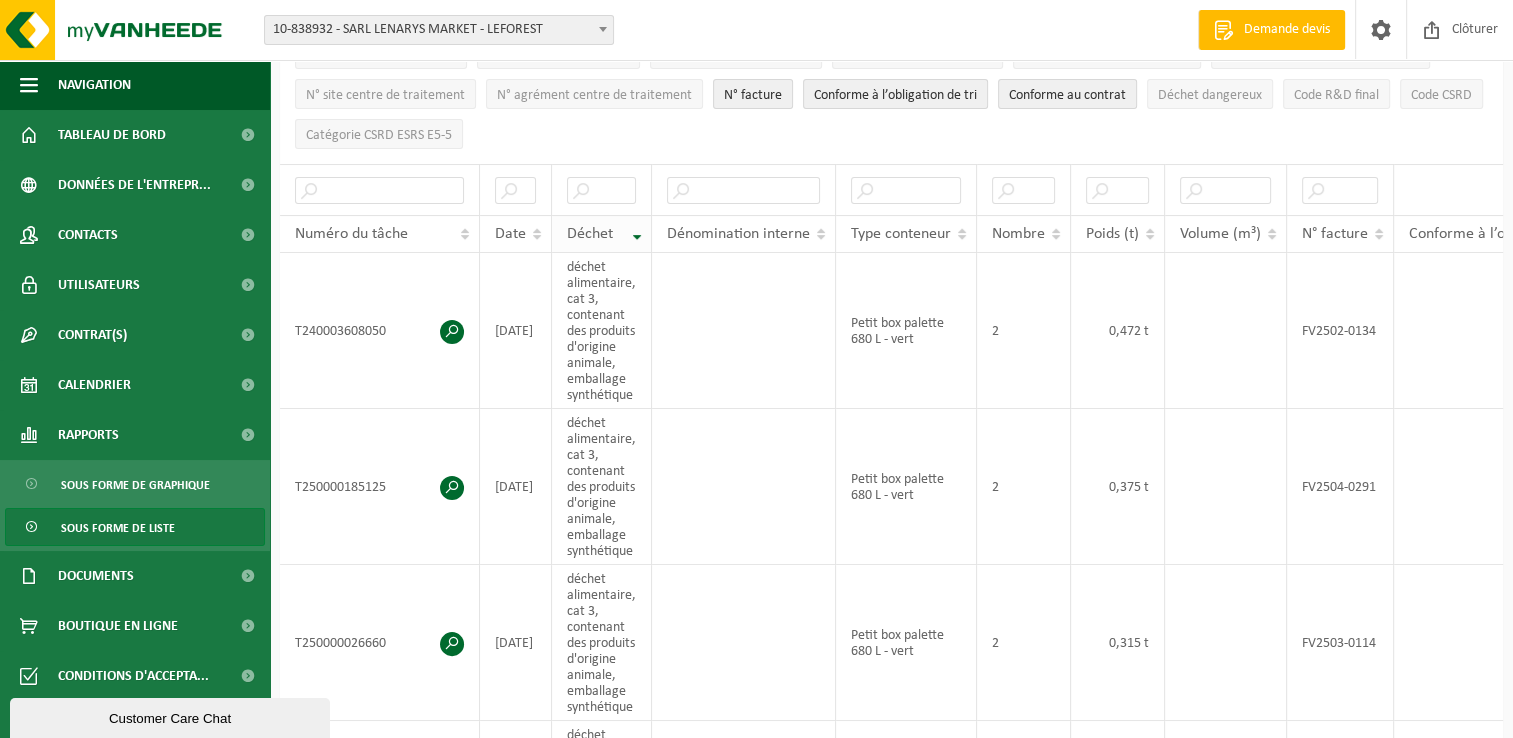 click on "Déchet" at bounding box center [602, 234] 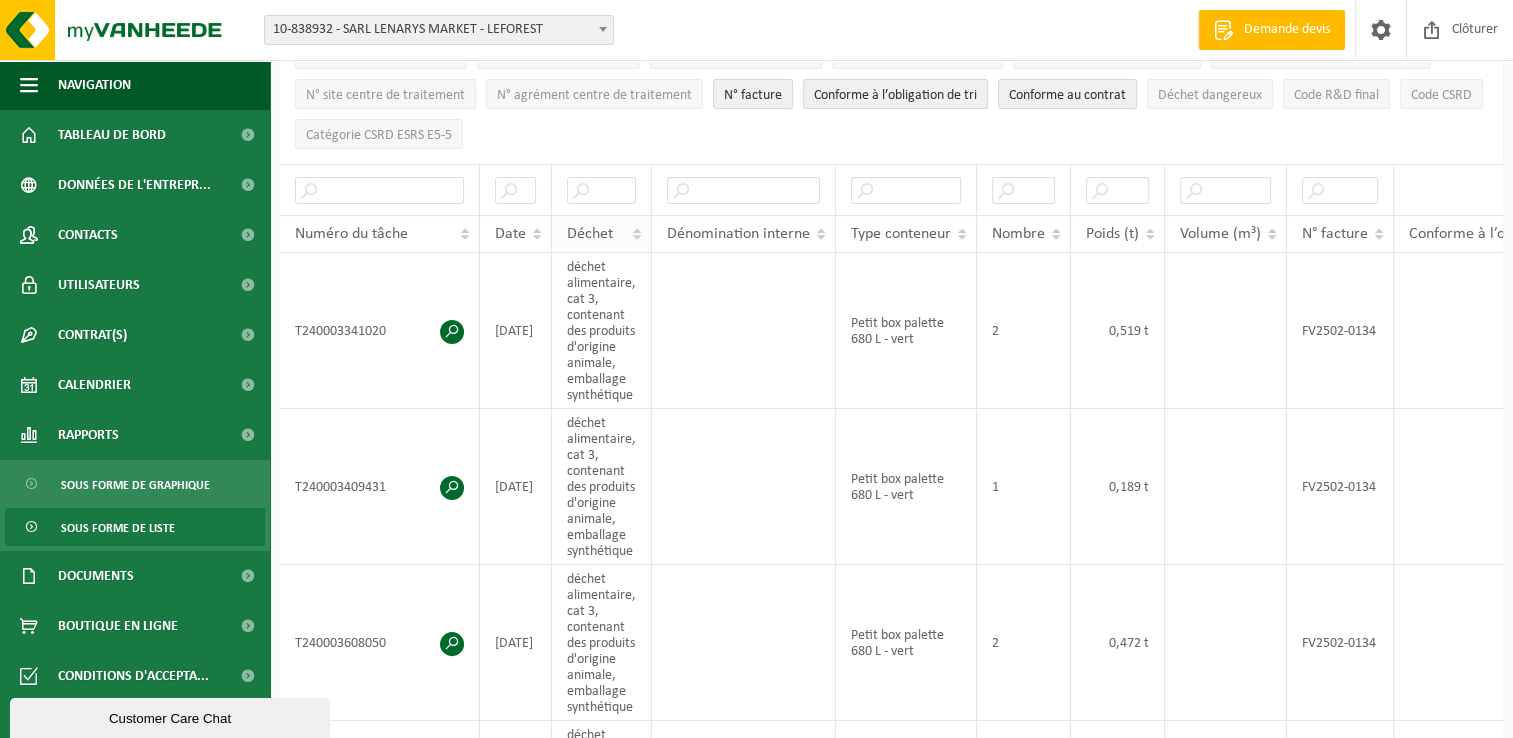click on "Déchet" at bounding box center (602, 234) 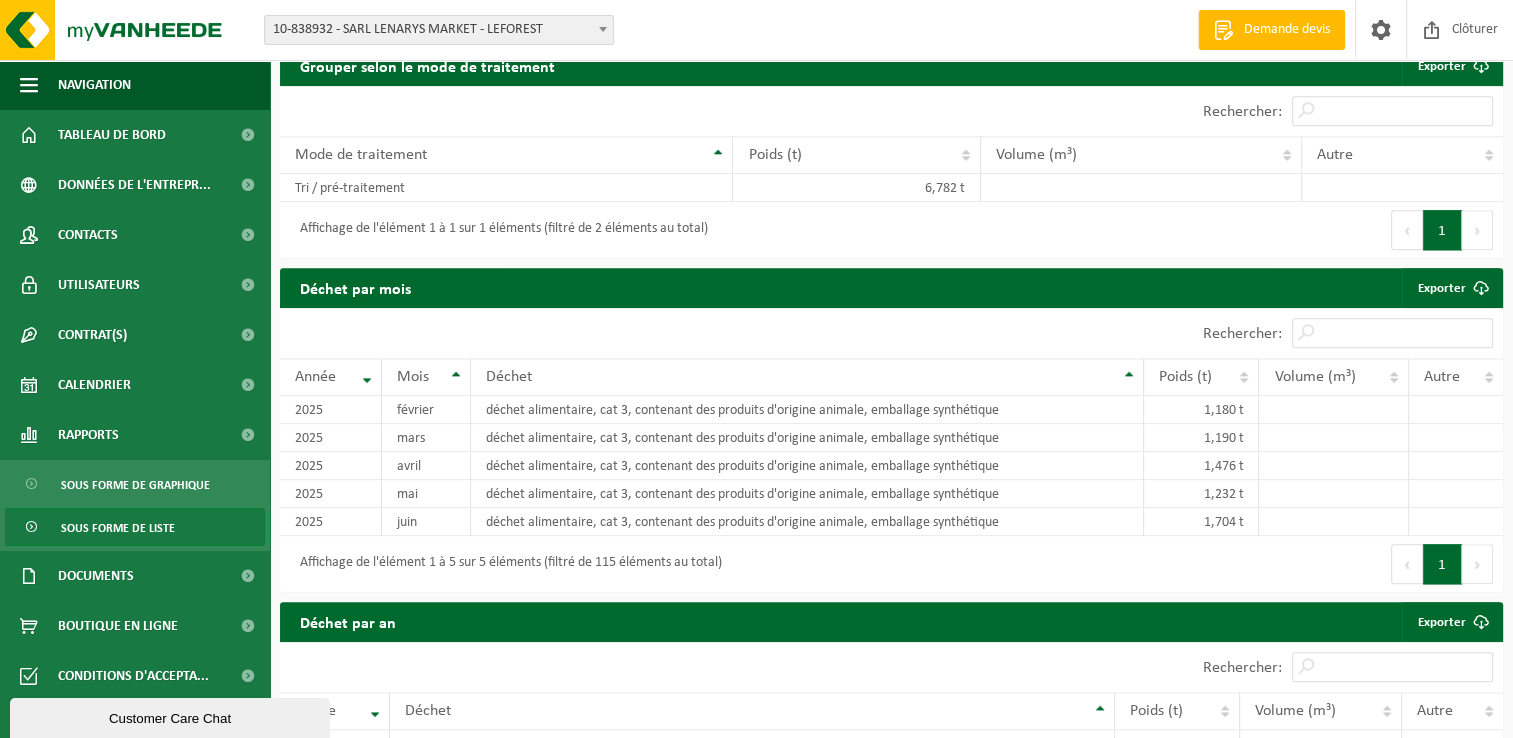 scroll, scrollTop: 2391, scrollLeft: 0, axis: vertical 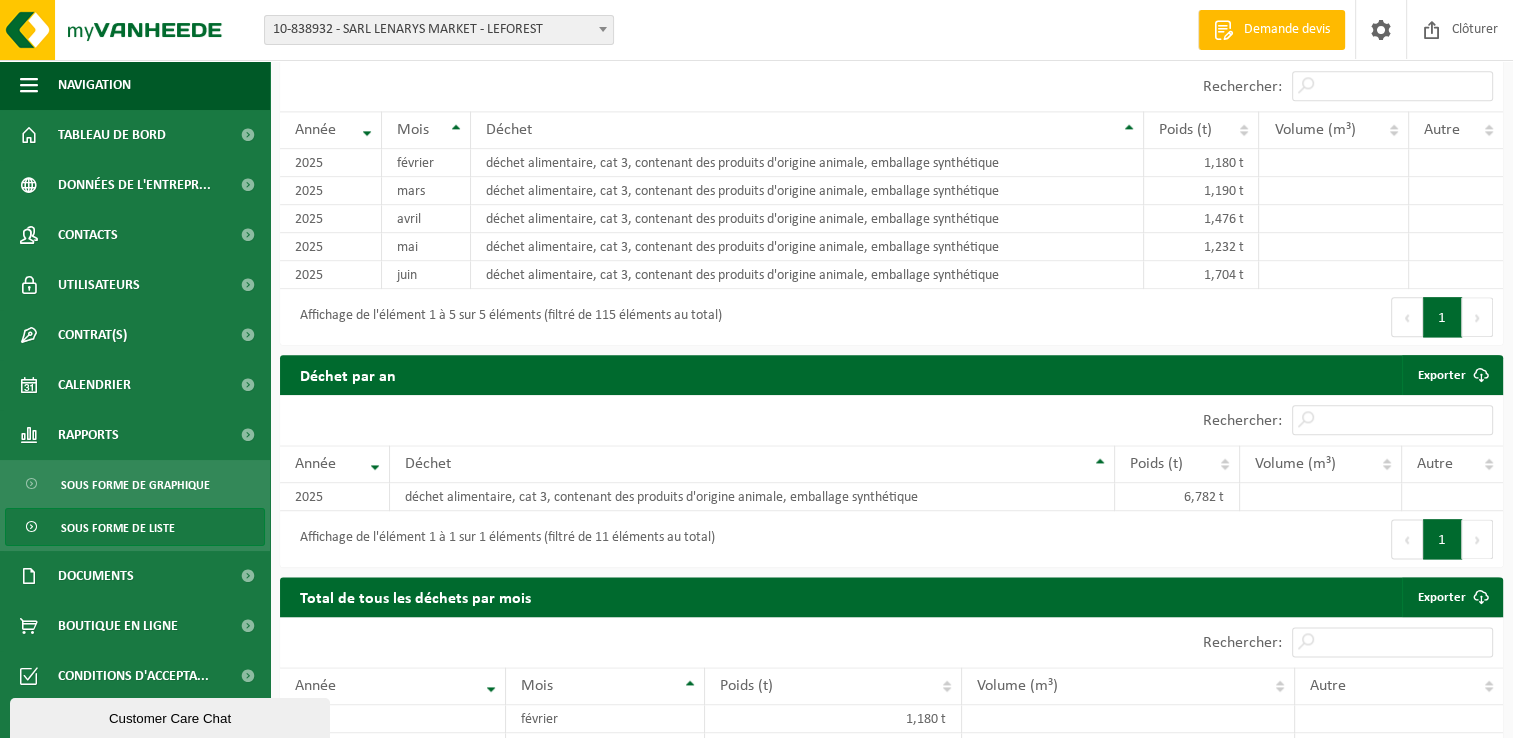 click on "Afficher  10 25 50 100 10  éléments Rechercher:     Année Mois Déchet Poids (t) Volume (m³) Autre   2025 février déchet alimentaire, cat 3, contenant des produits d'origine animale, emballage synthétique 1,180 t 2025 mars déchet alimentaire, cat 3, contenant des produits d'origine animale, emballage synthétique 1,190 t 2025 avril déchet alimentaire, cat 3, contenant des produits d'origine animale, emballage synthétique 1,476 t 2025 mai déchet alimentaire, cat 3, contenant des produits d'origine animale, emballage synthétique 1,232 t 2025 juin déchet alimentaire, cat 3, contenant des produits d'origine animale, emballage synthétique 1,704 t   Affichage de l'élément 1 à 5 sur 5 éléments (filtré de 115 éléments au total) Premier Précédent 1 Suivant Dernier" at bounding box center [891, 203] 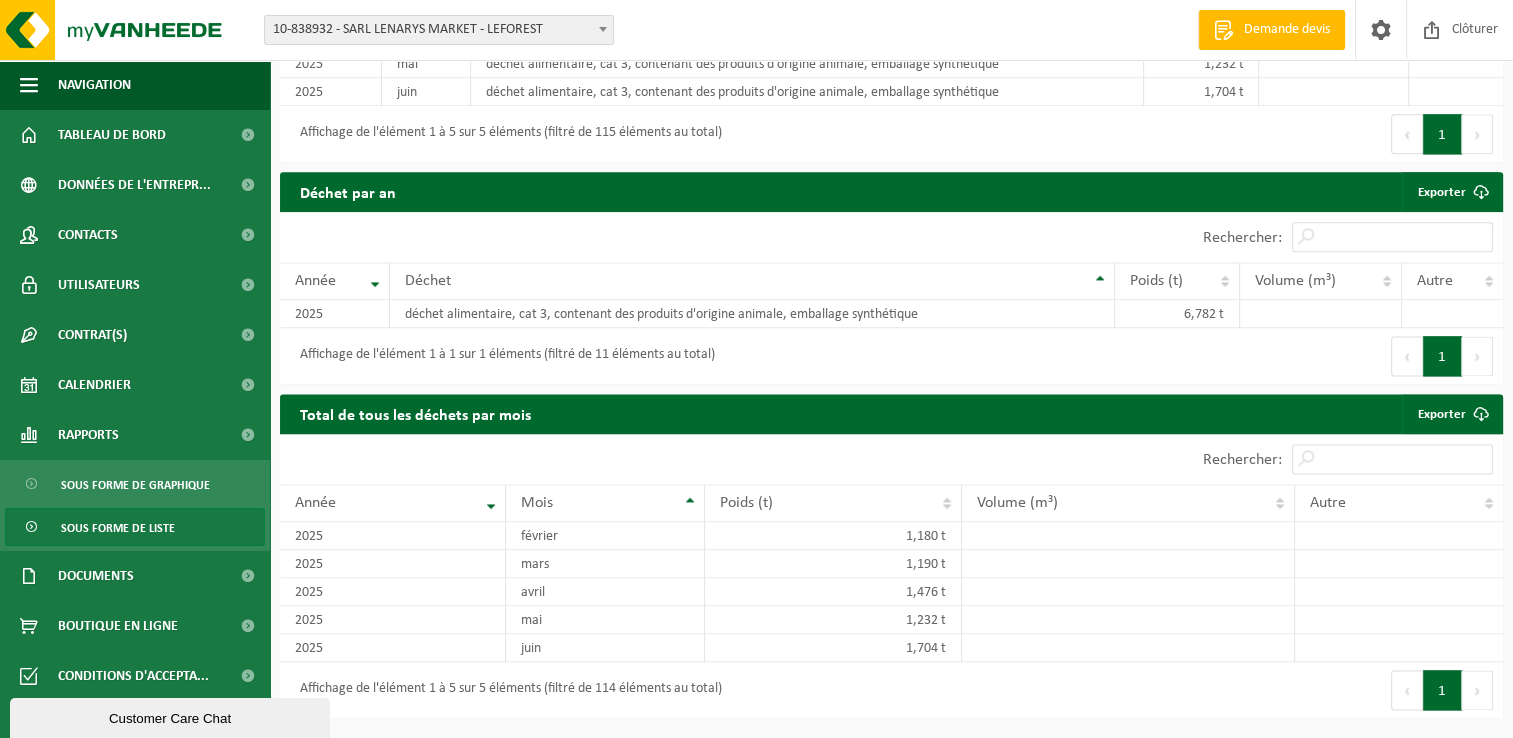 click on "Sous forme de liste" at bounding box center (118, 528) 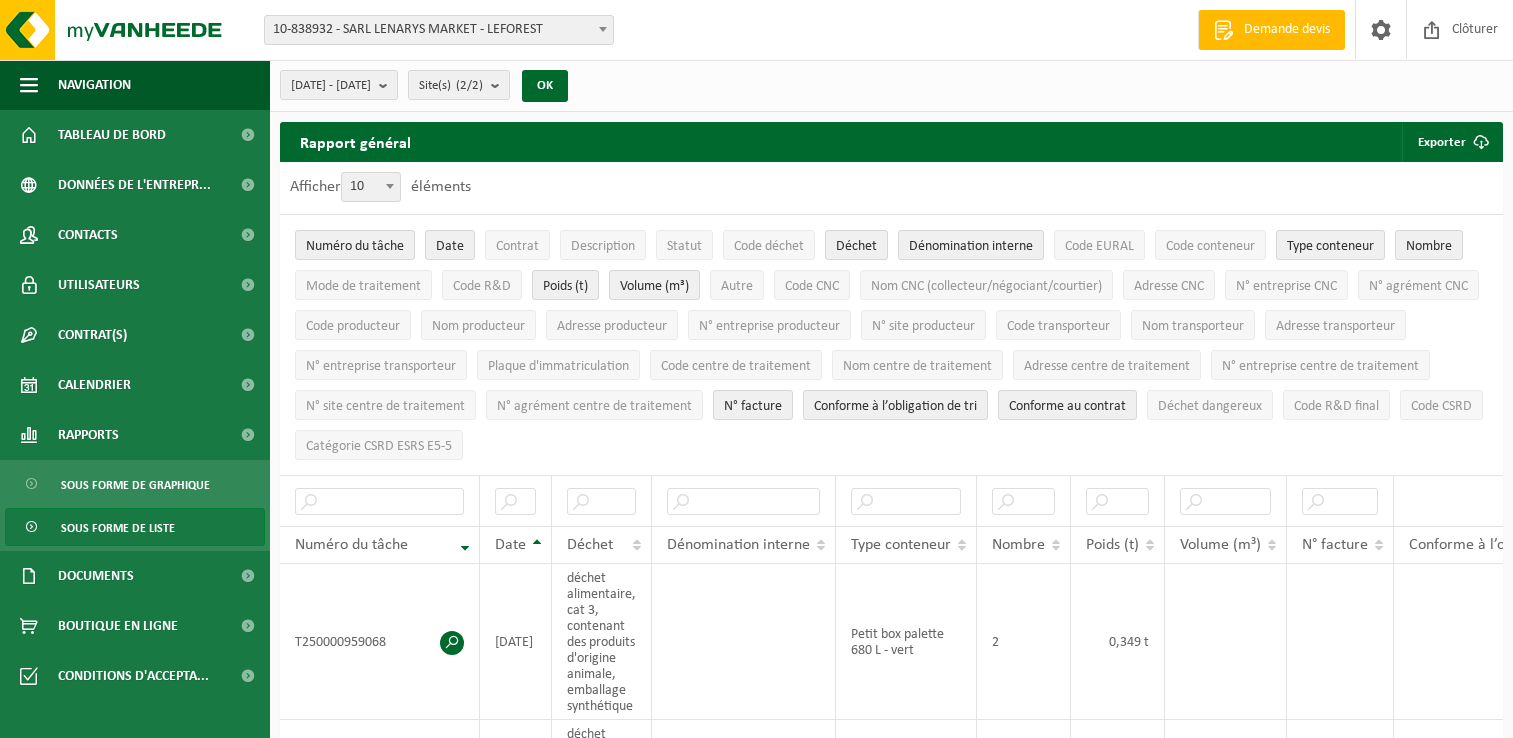 scroll, scrollTop: 0, scrollLeft: 0, axis: both 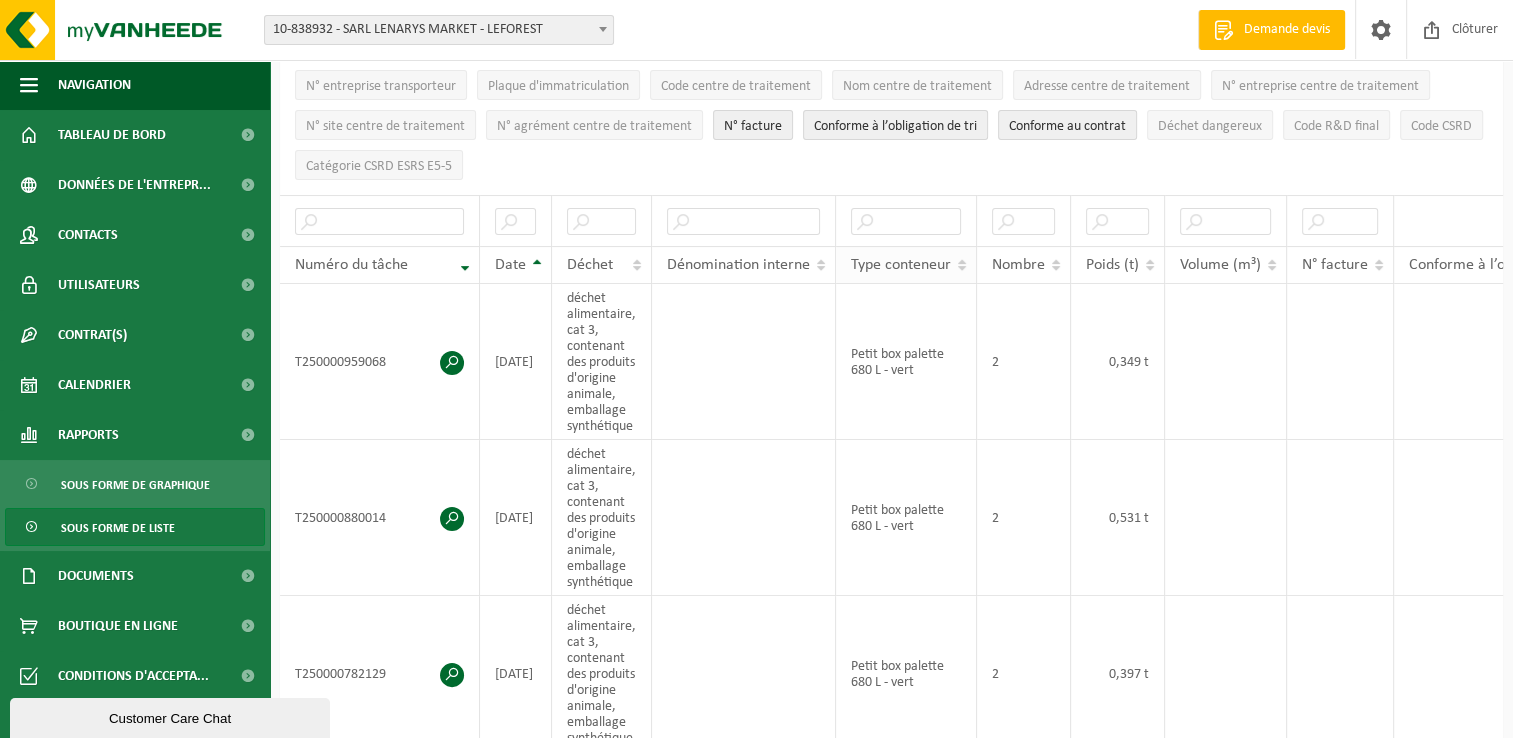 click on "Petit box palette 680 L - vert" at bounding box center (906, 518) 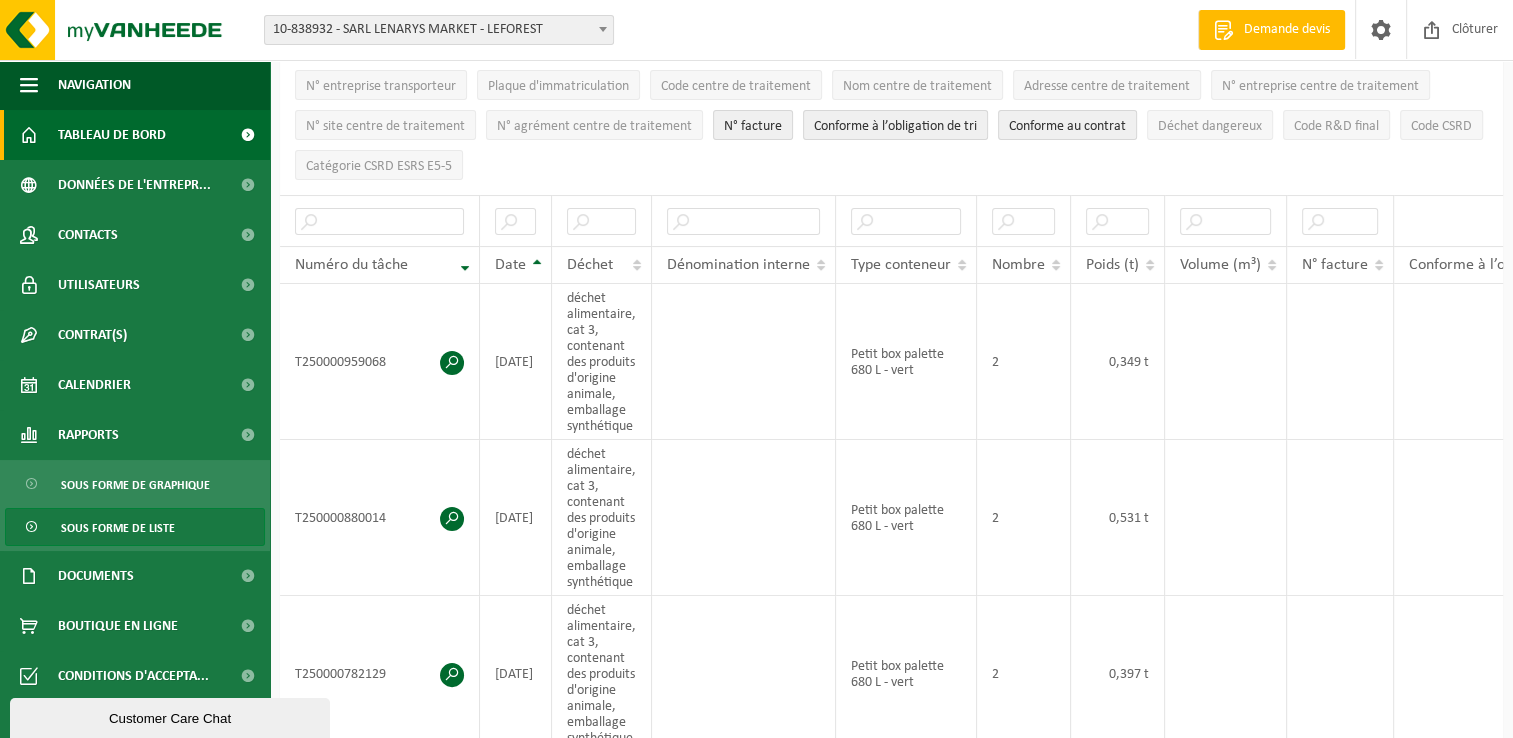 click on "Tableau de bord" at bounding box center [135, 135] 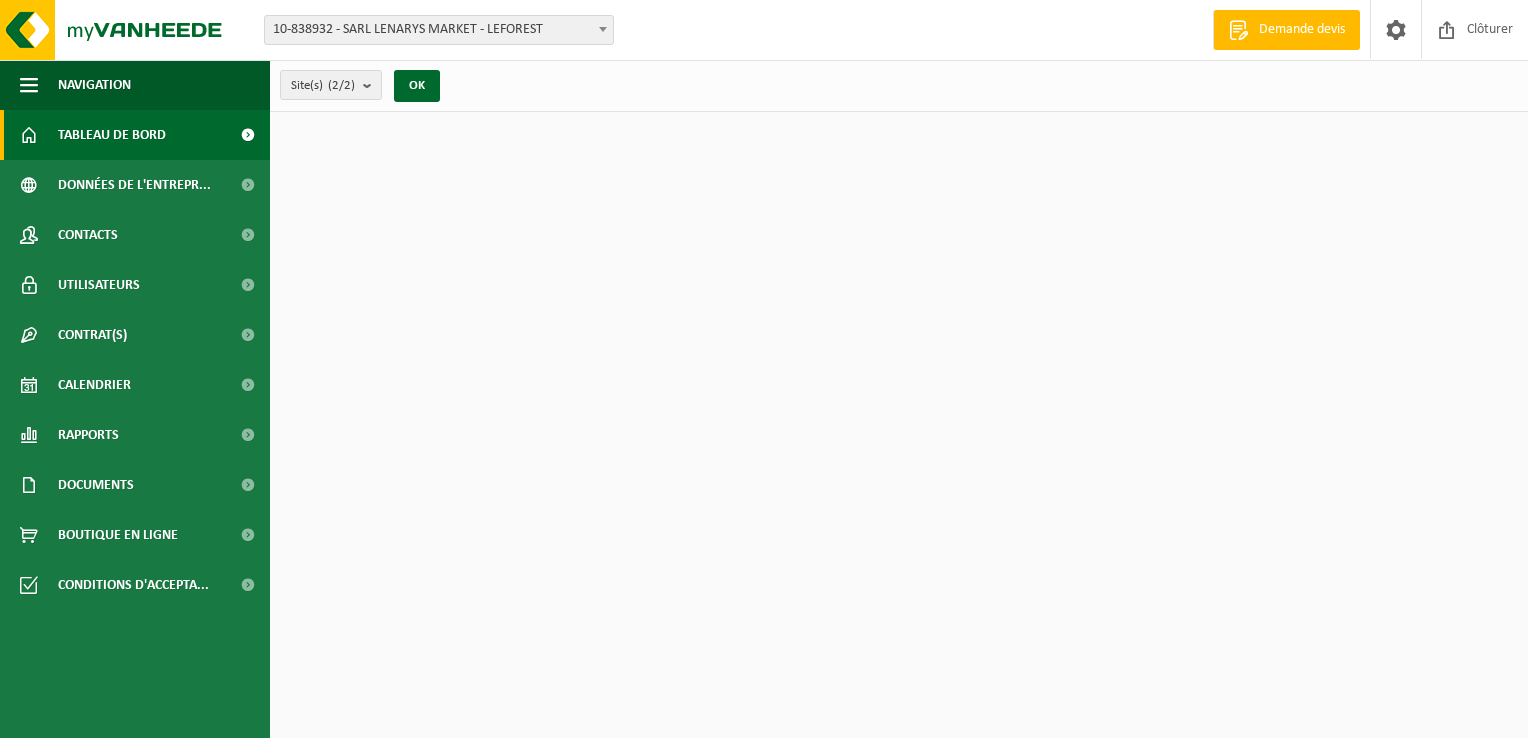 scroll, scrollTop: 0, scrollLeft: 0, axis: both 